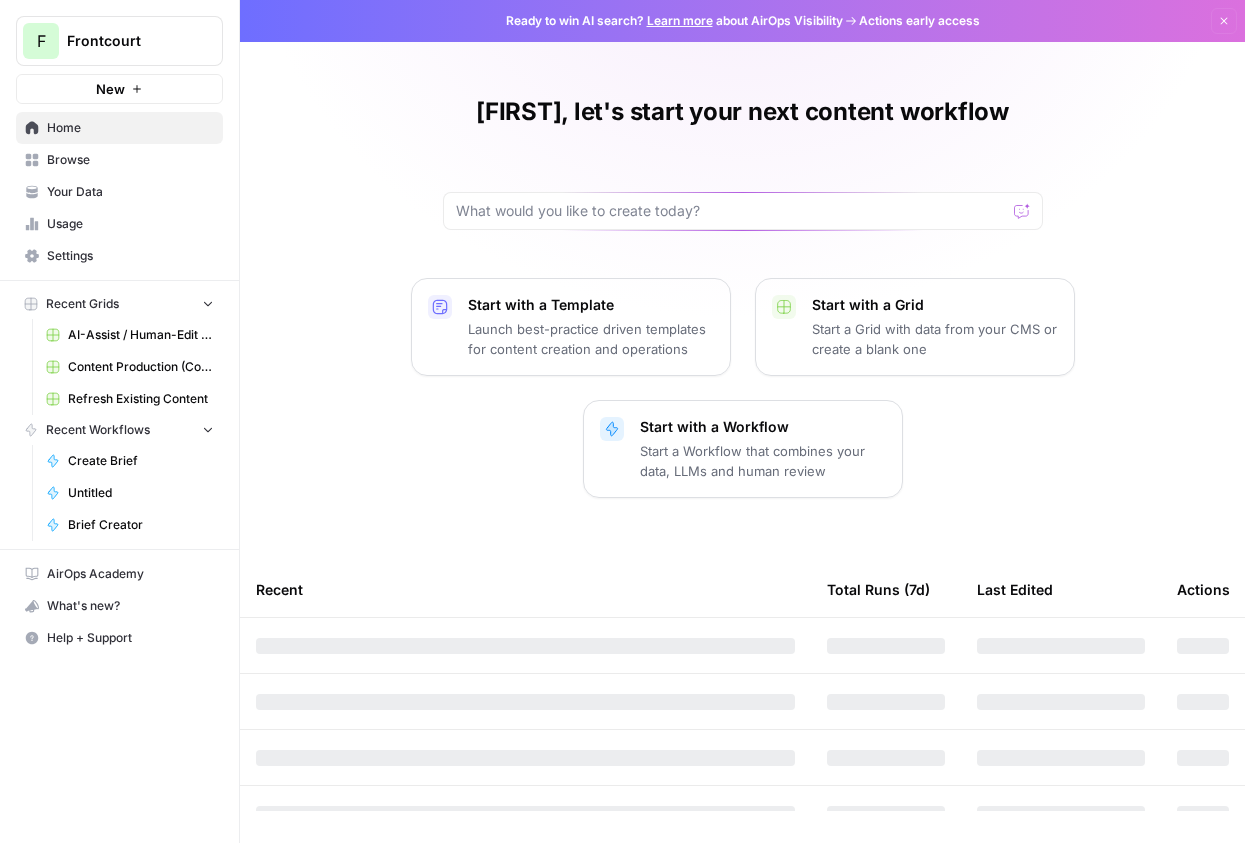 scroll, scrollTop: 0, scrollLeft: 0, axis: both 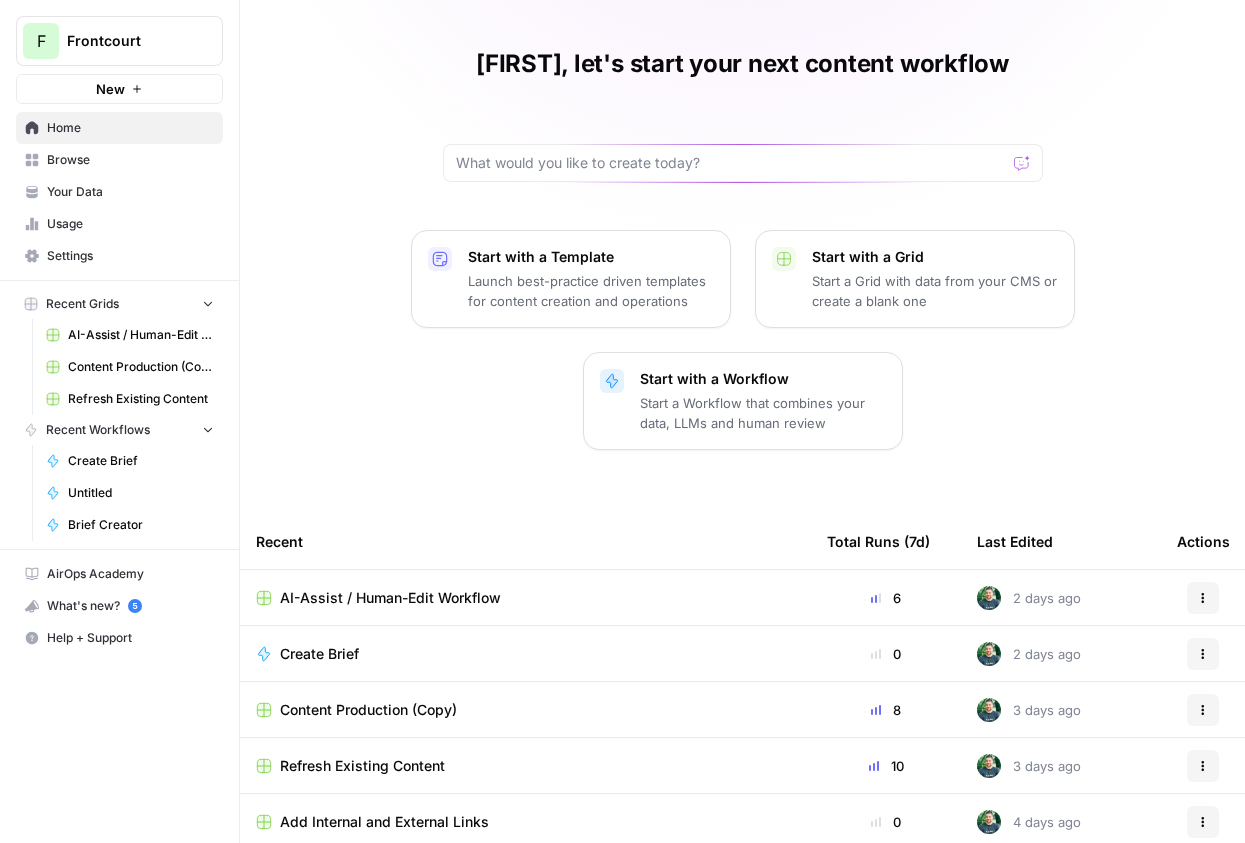 click on "Your Data" at bounding box center [119, 192] 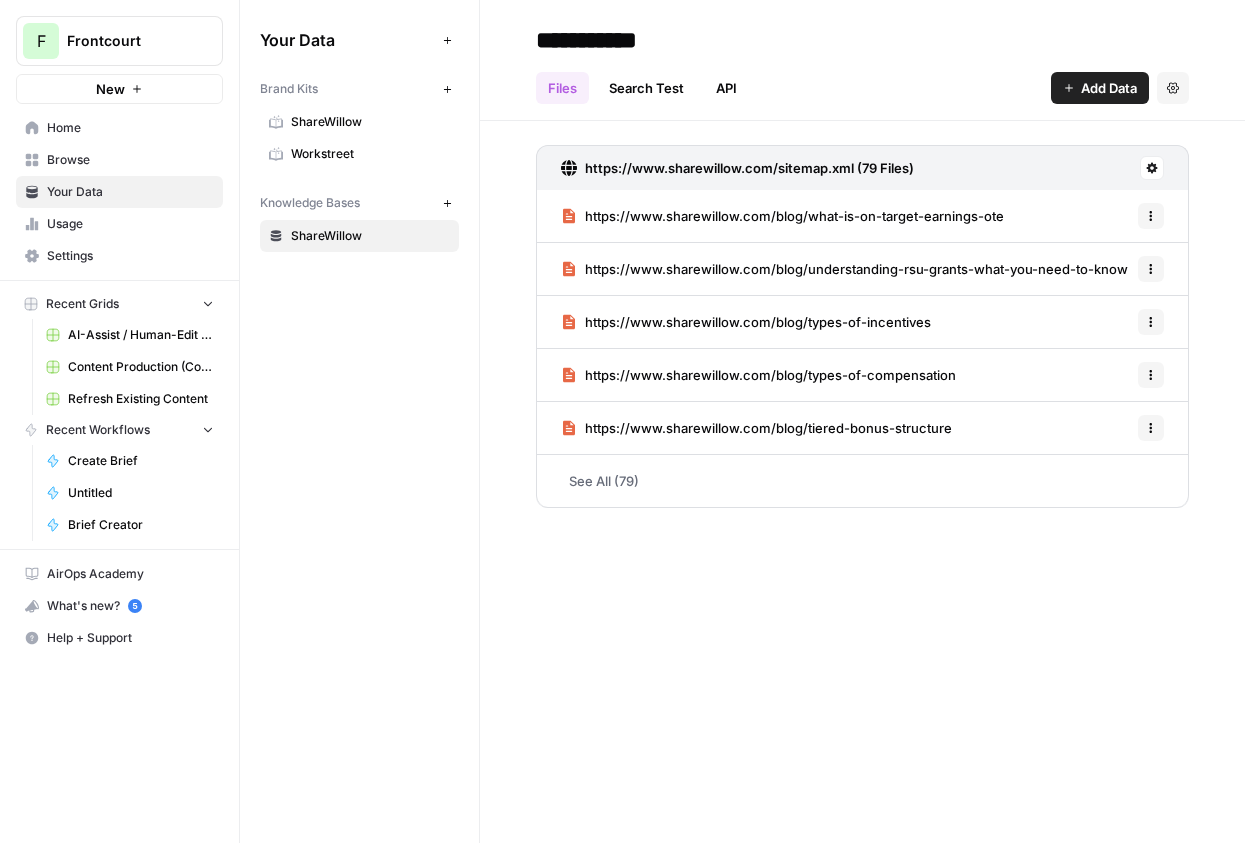 click on "Your Data" at bounding box center [119, 192] 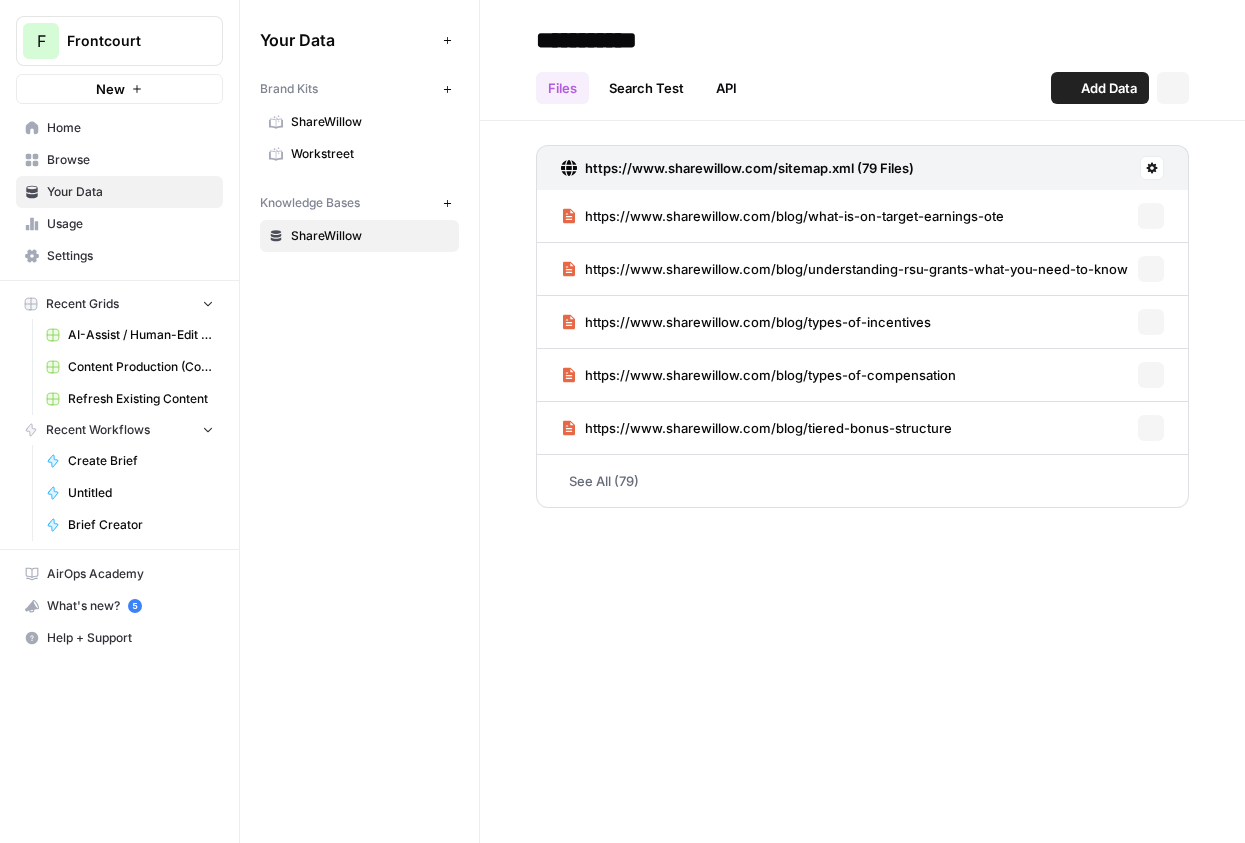 click on "Usage" at bounding box center (130, 224) 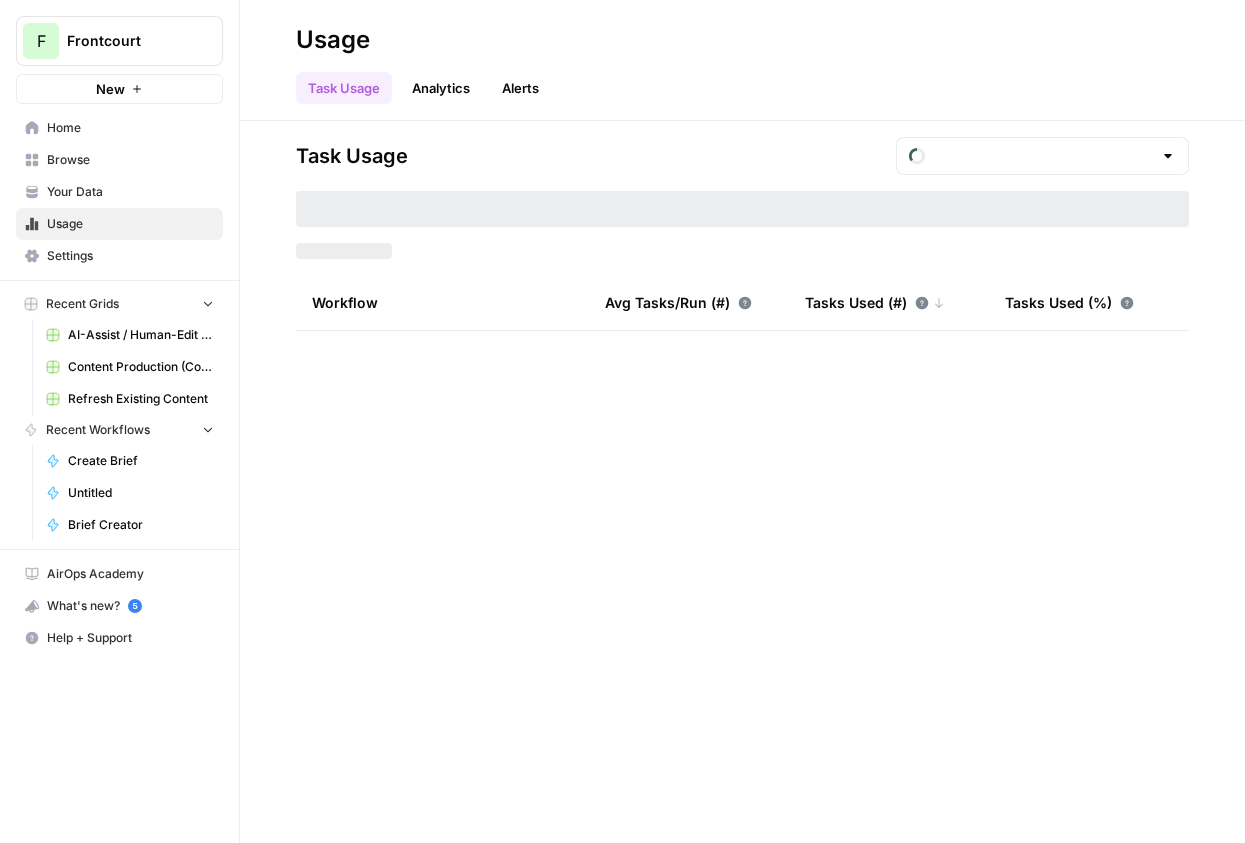 type on "August Included Tasks" 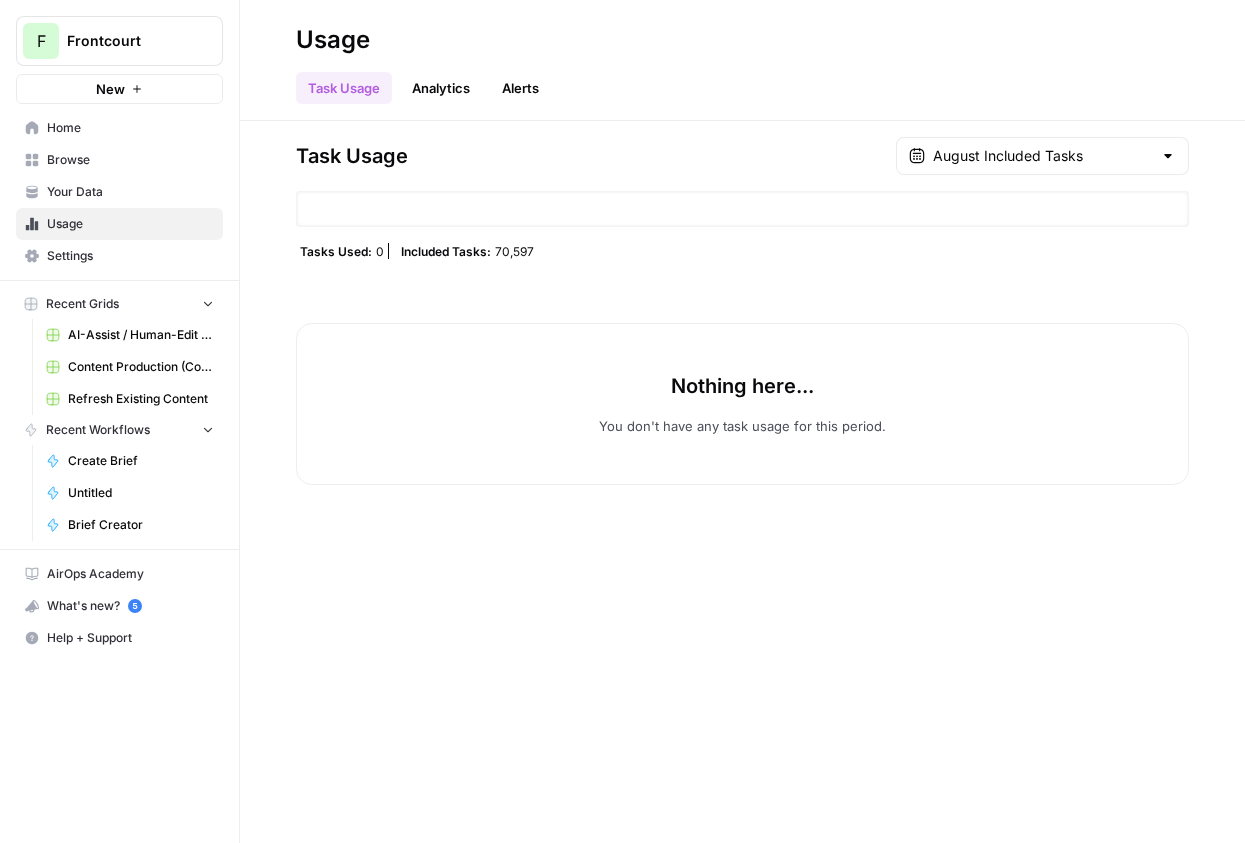 click on "Your Data" at bounding box center [119, 192] 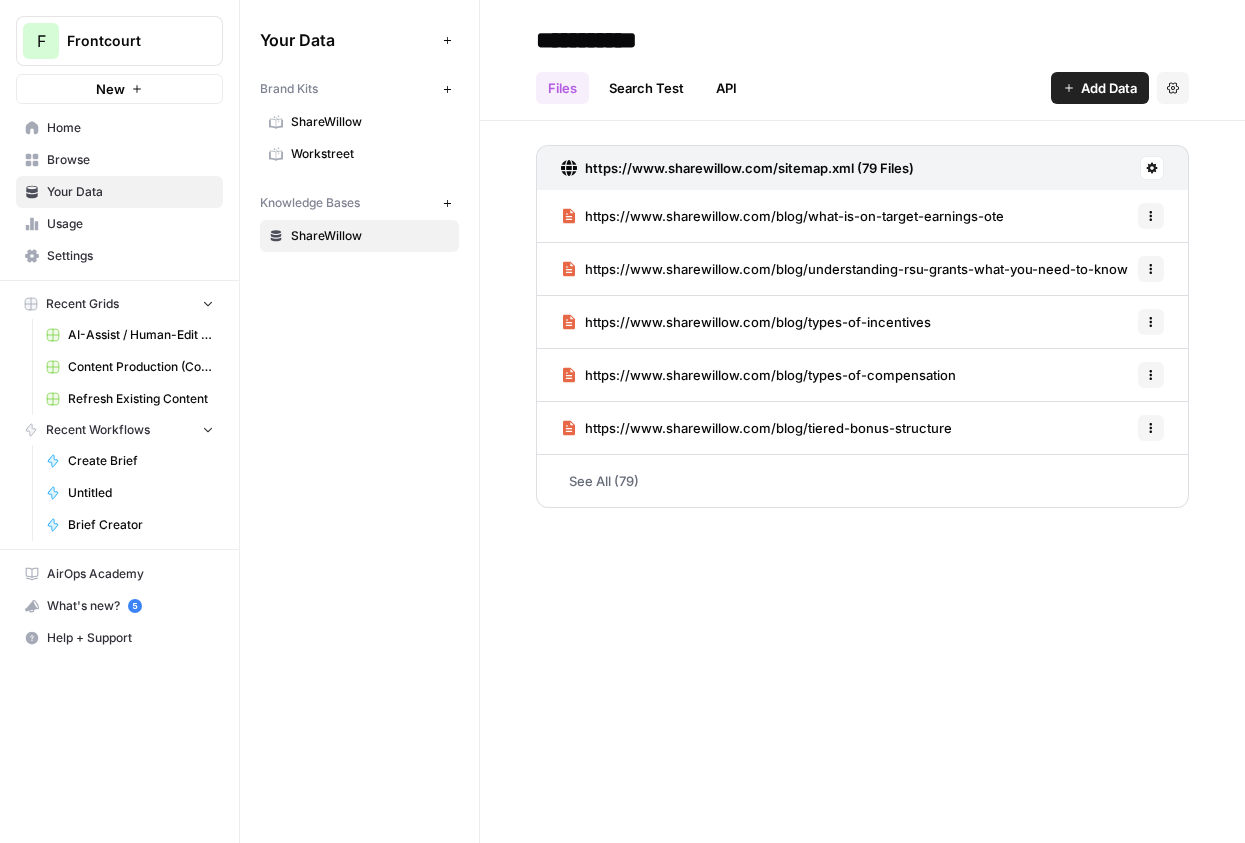 click on "Browse" at bounding box center [130, 160] 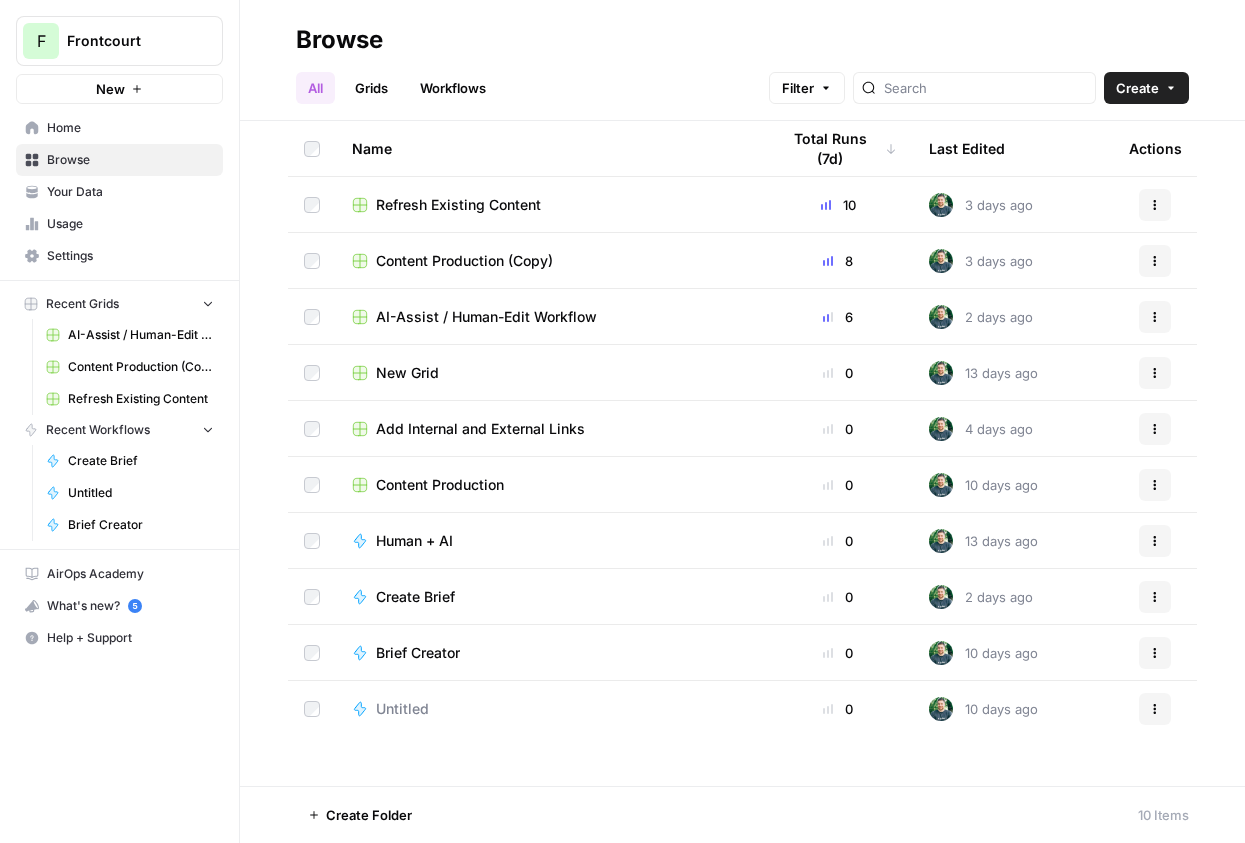 click on "Home" at bounding box center (130, 128) 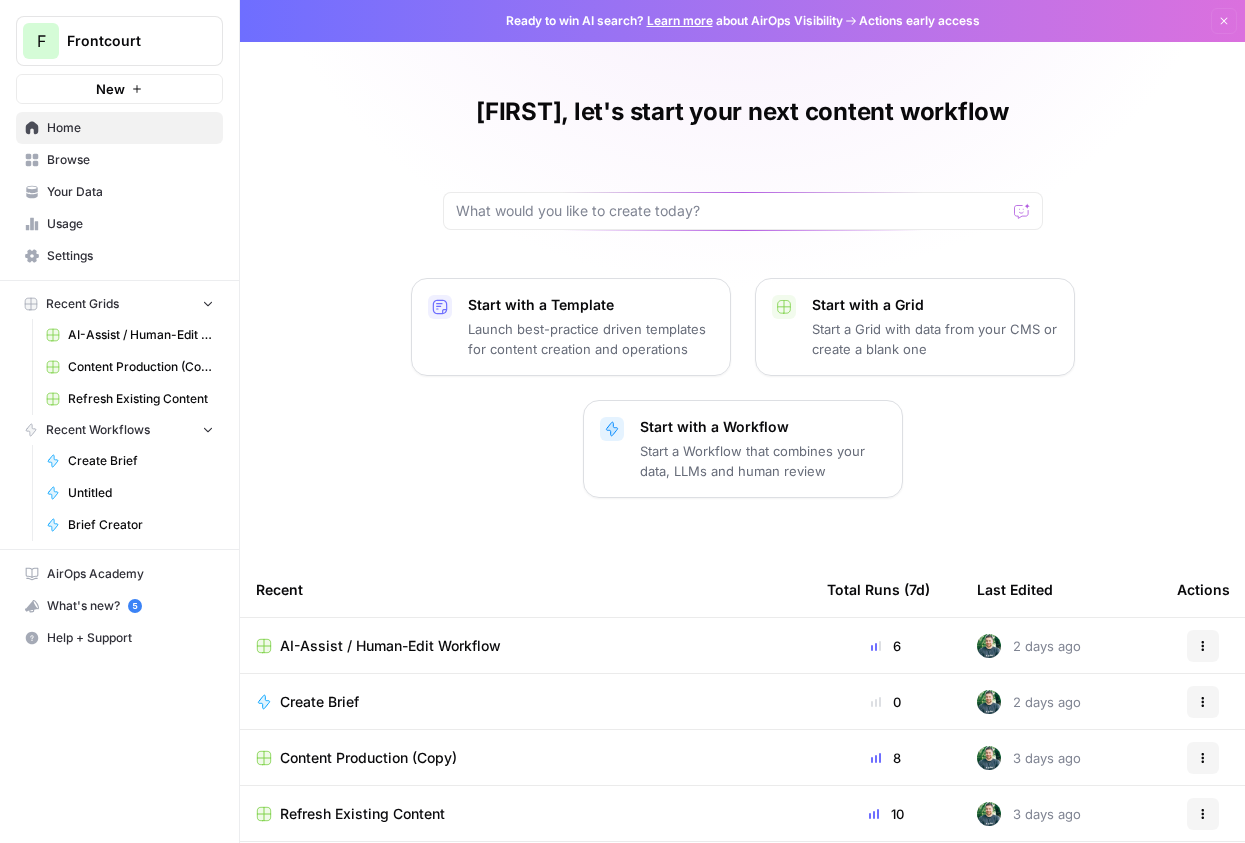 scroll, scrollTop: 33, scrollLeft: 0, axis: vertical 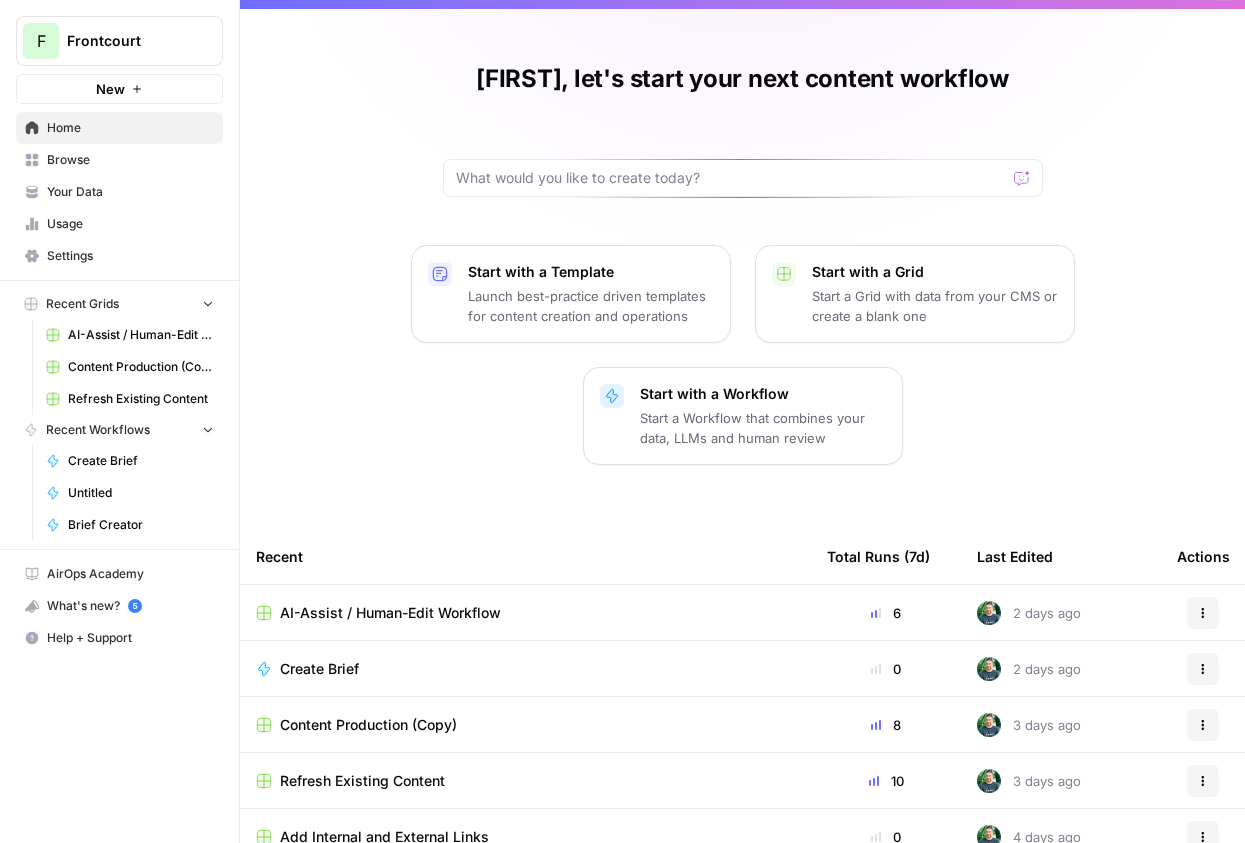 click on "AI-Assist / Human-Edit Workflow" at bounding box center (390, 613) 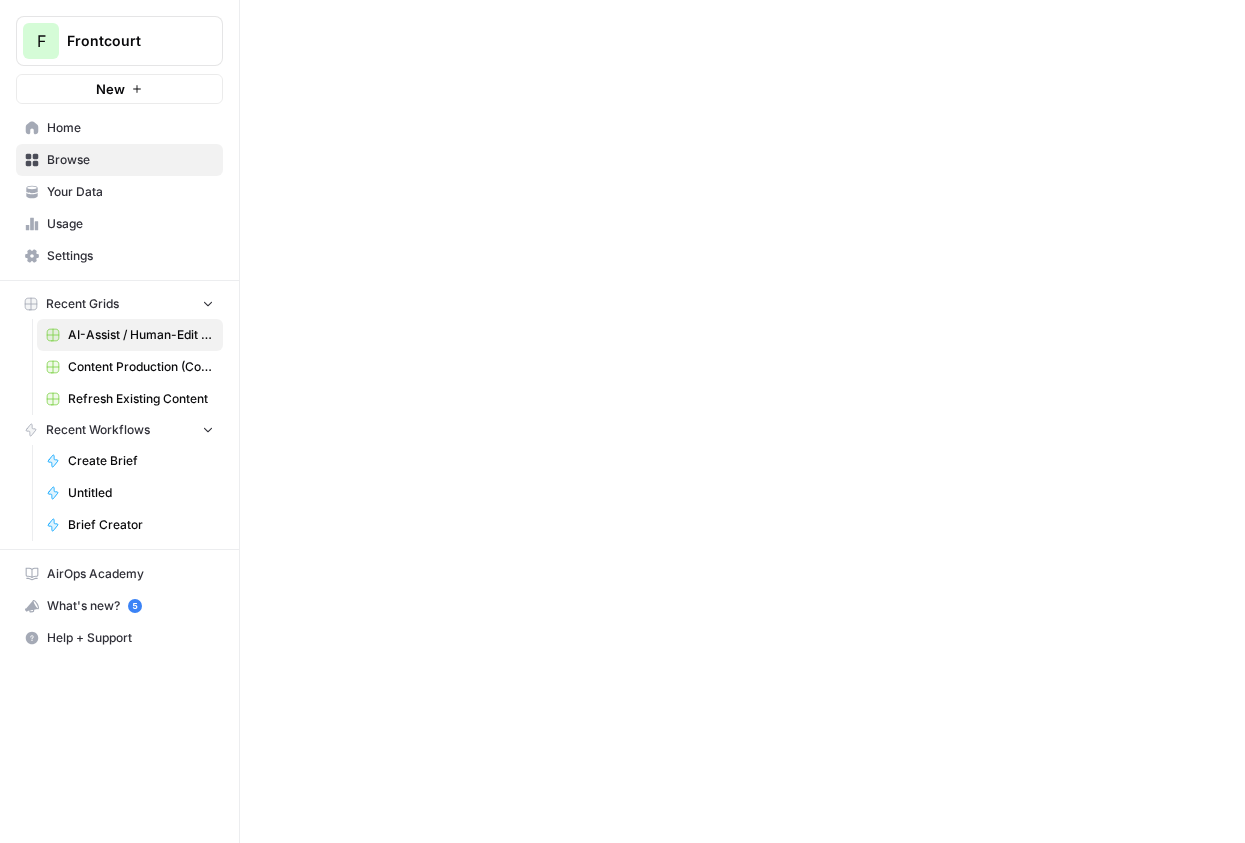 scroll, scrollTop: 0, scrollLeft: 0, axis: both 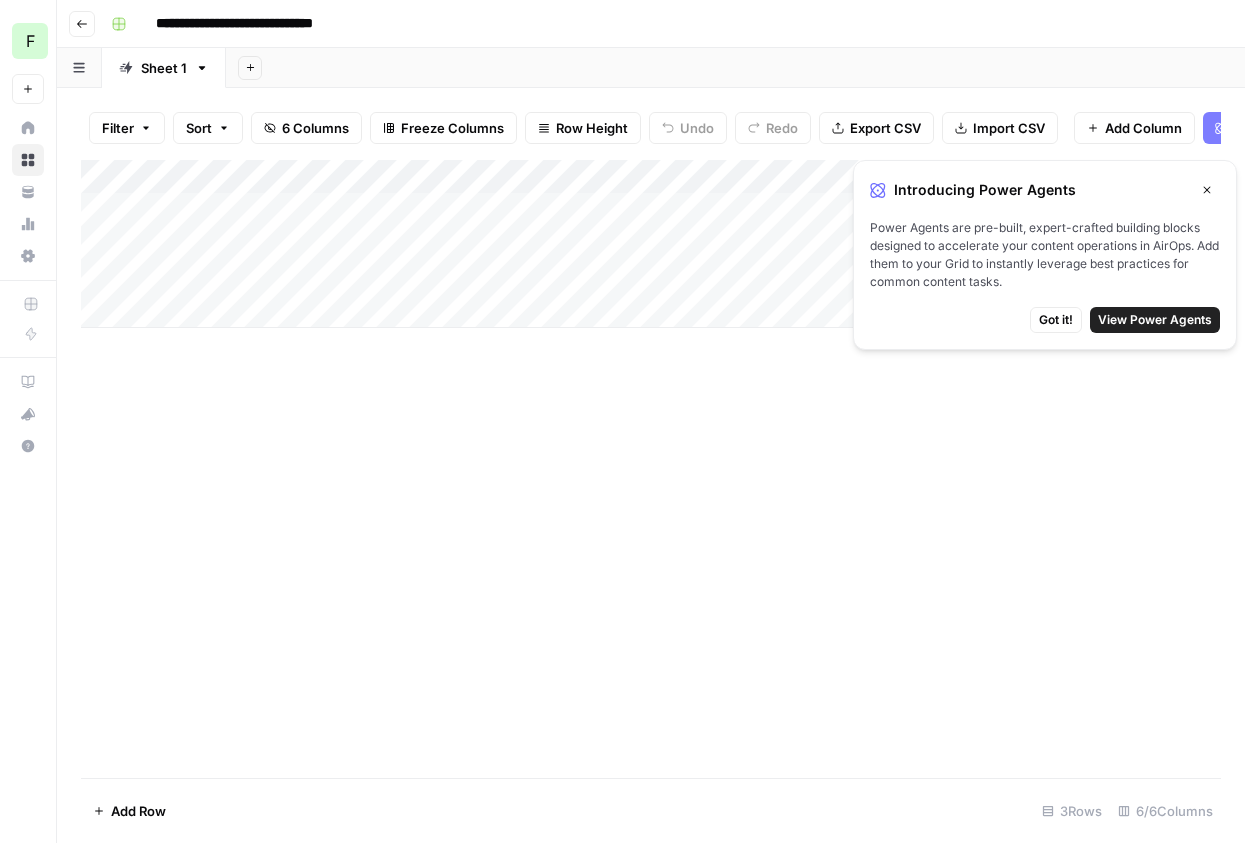 click 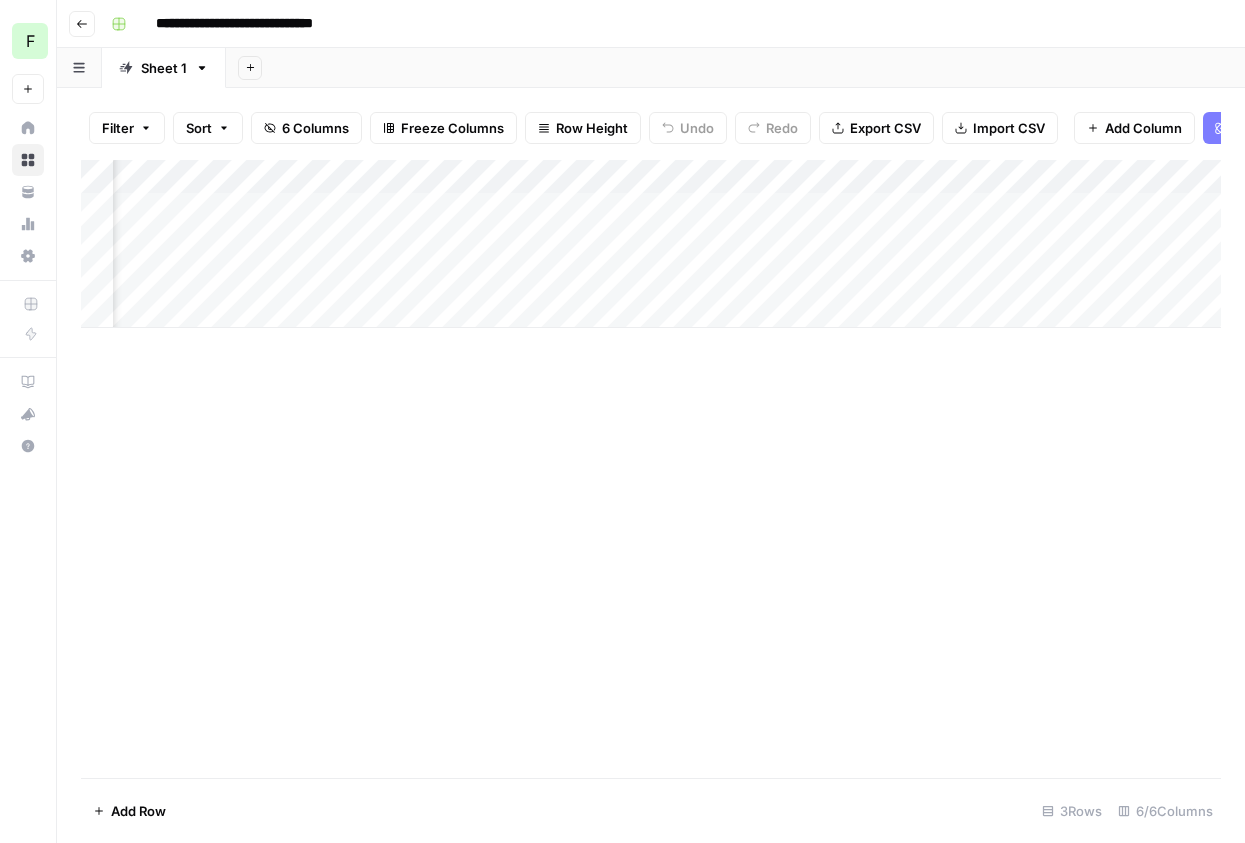 scroll, scrollTop: 0, scrollLeft: 0, axis: both 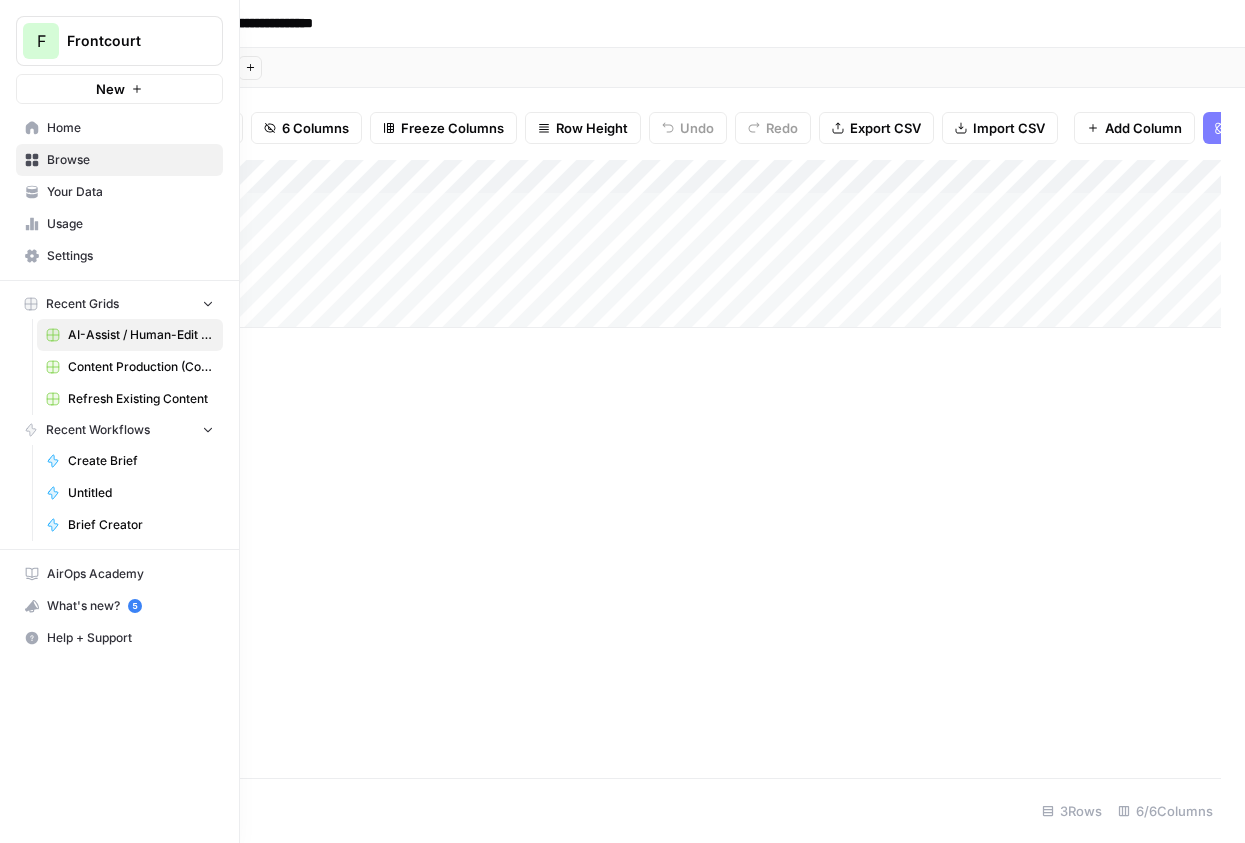 click on "Content Production (Copy)" at bounding box center (141, 367) 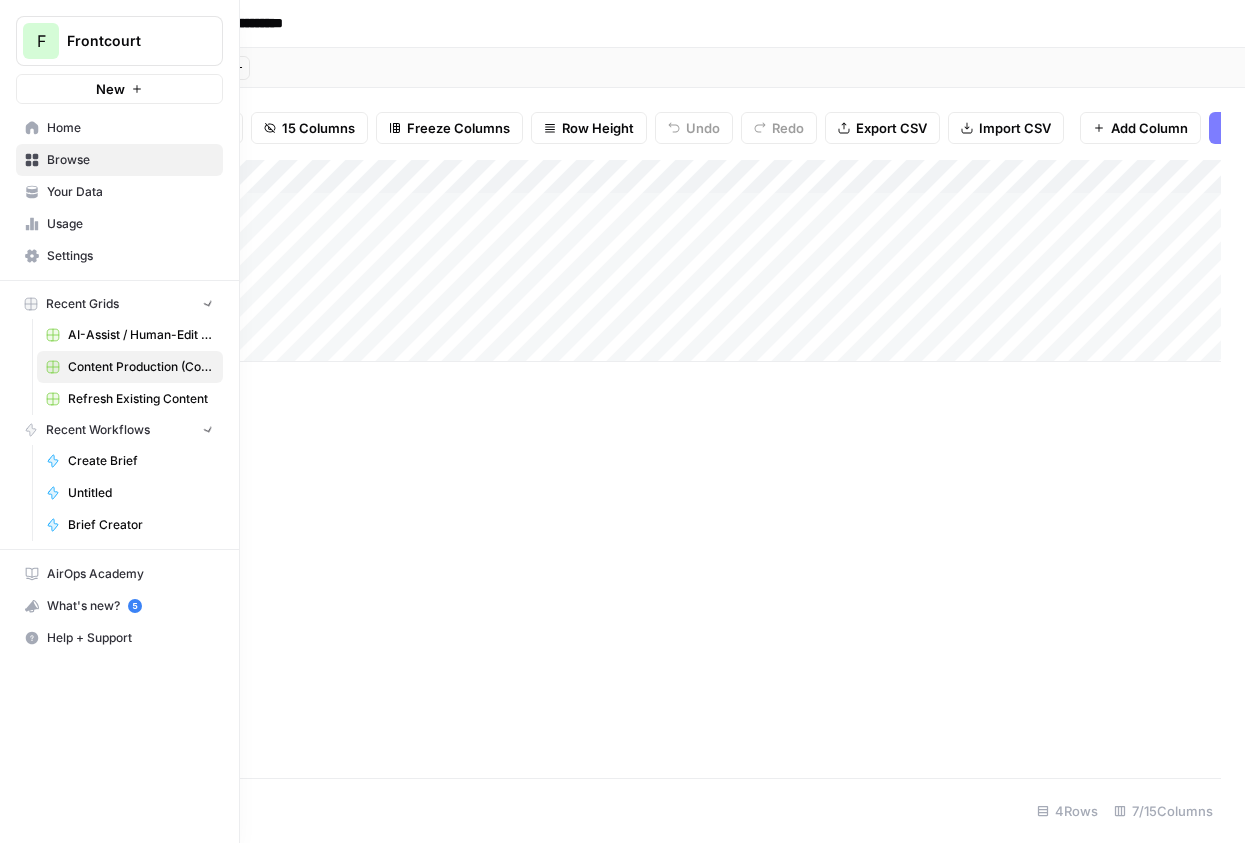 click 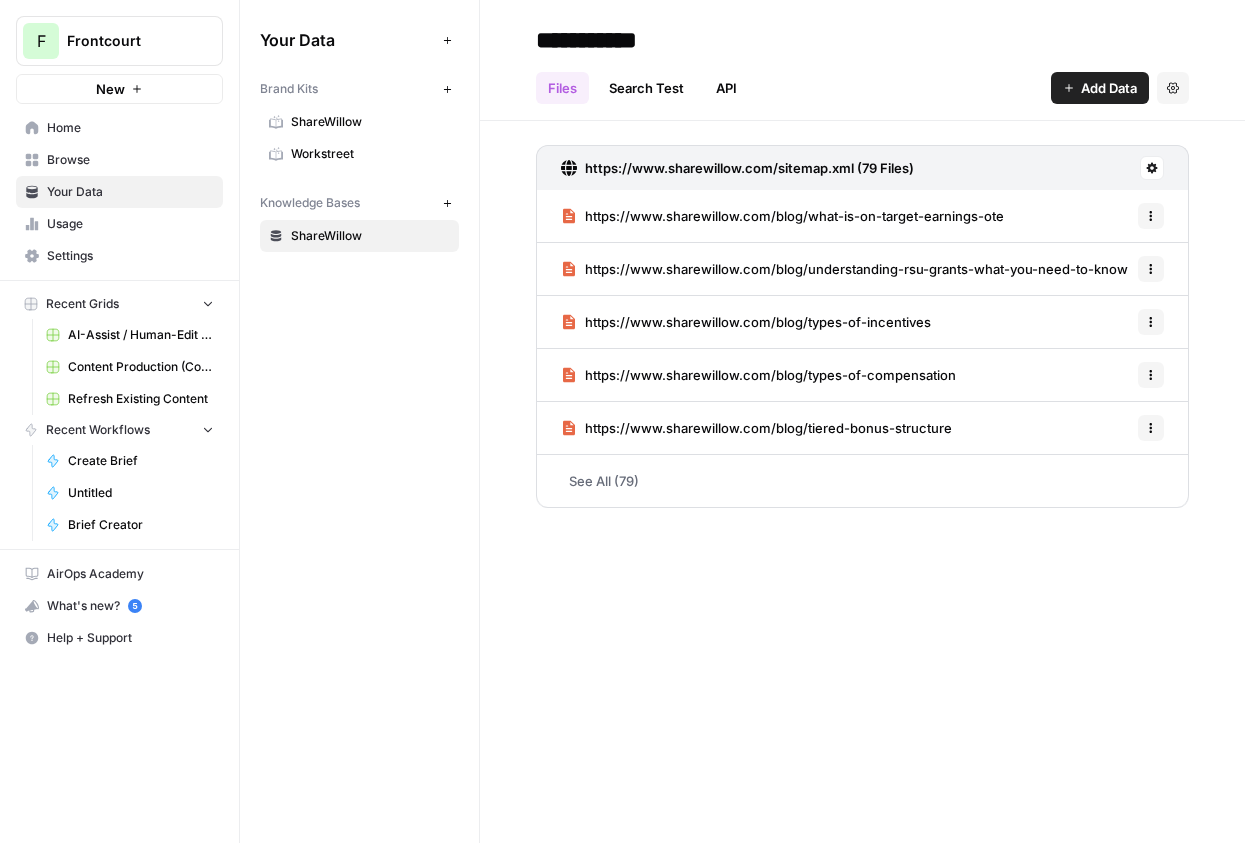 click on "Workstreet" at bounding box center (370, 154) 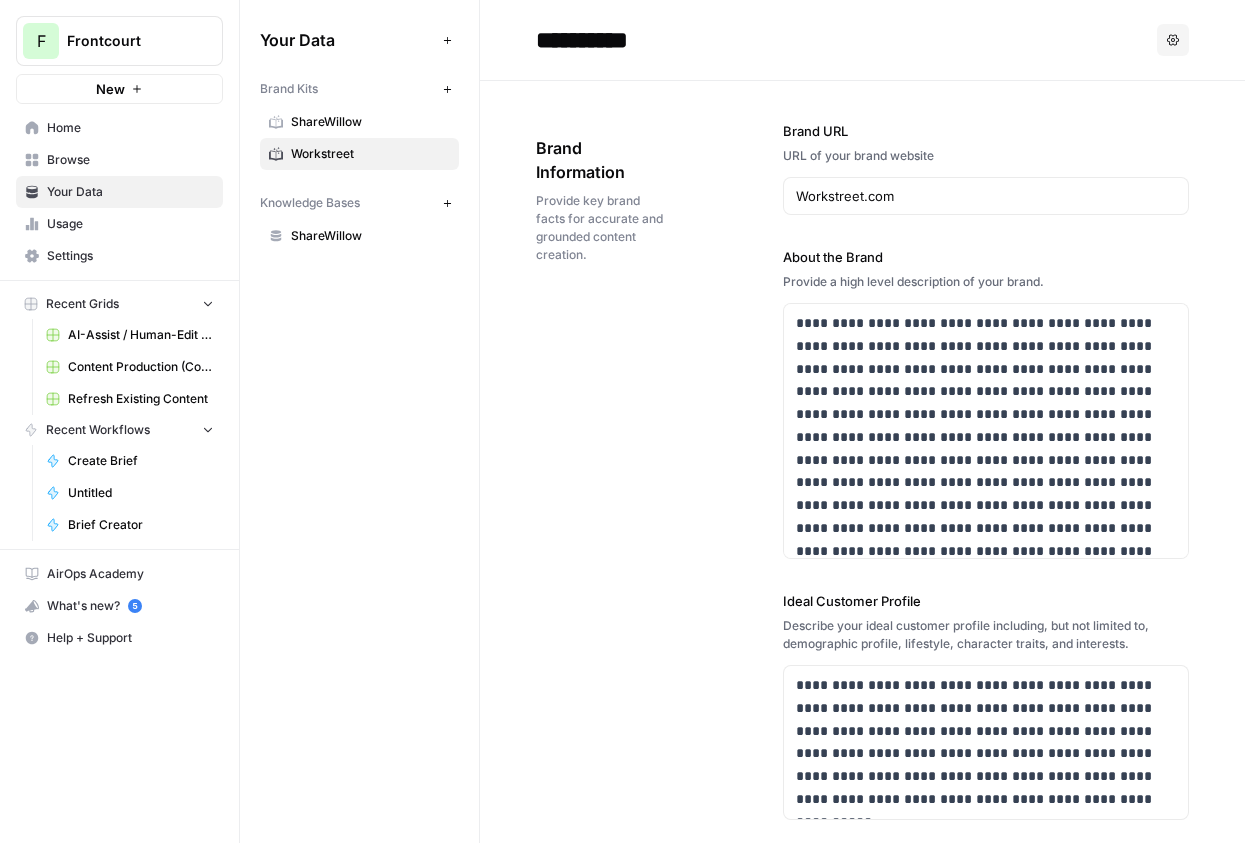 click on "AI-Assist / Human-Edit Workflow" at bounding box center (141, 335) 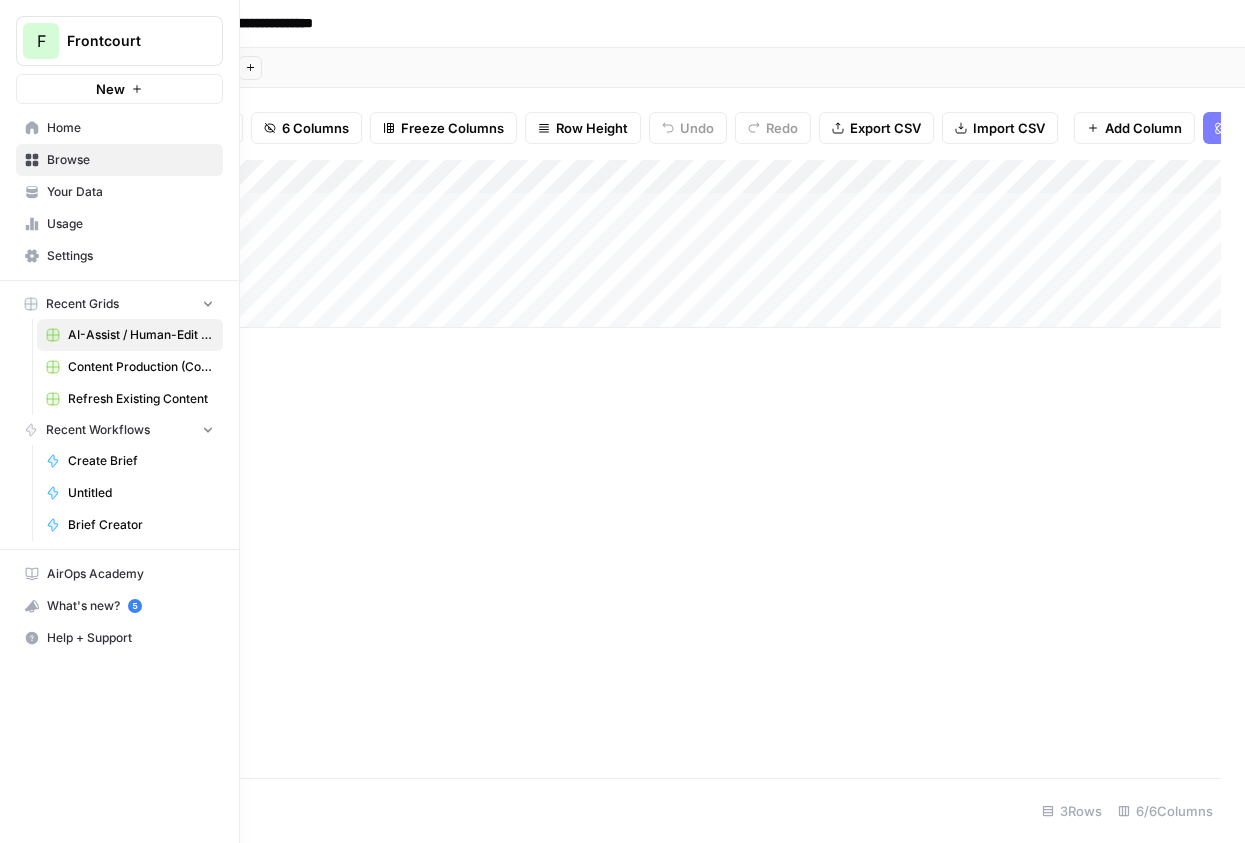 click 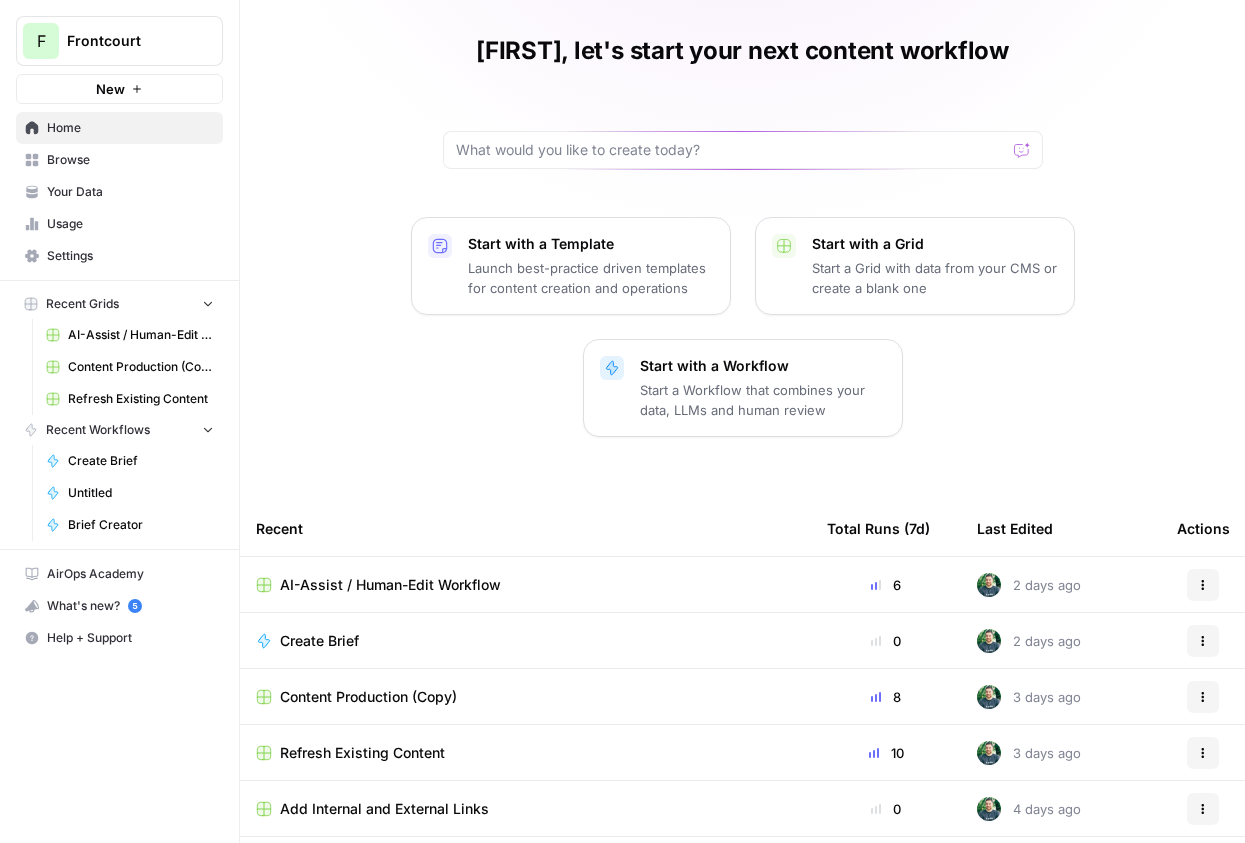 scroll, scrollTop: 53, scrollLeft: 0, axis: vertical 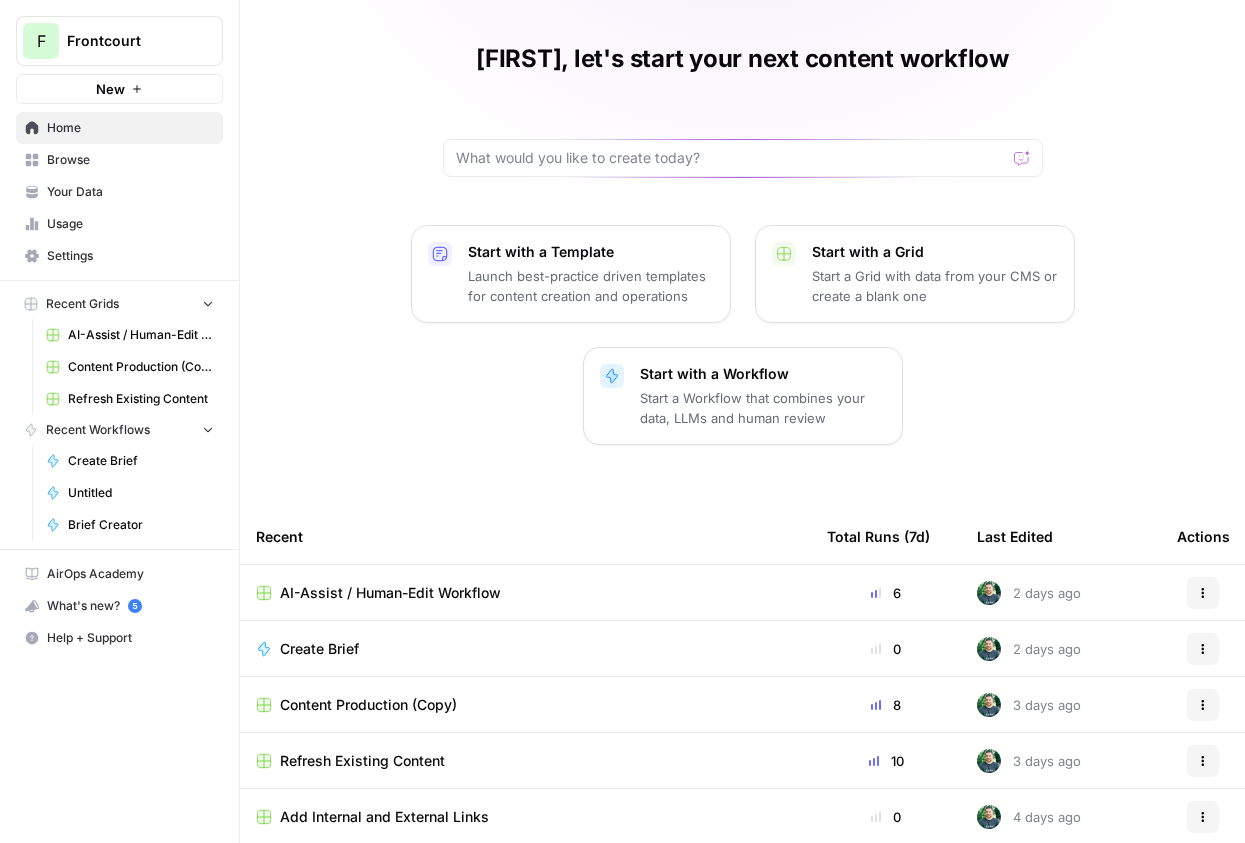 click on "Browse" at bounding box center [130, 160] 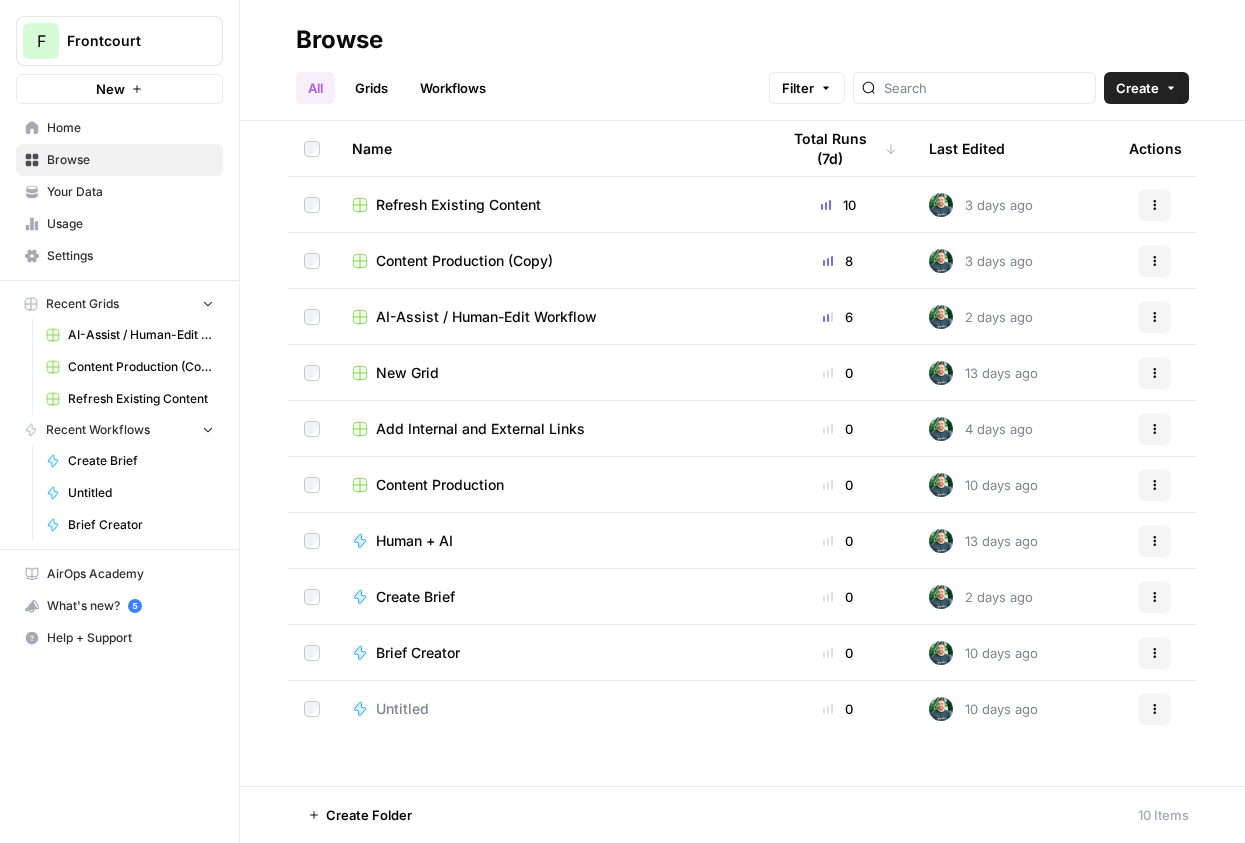 click on "Your Data" at bounding box center [130, 192] 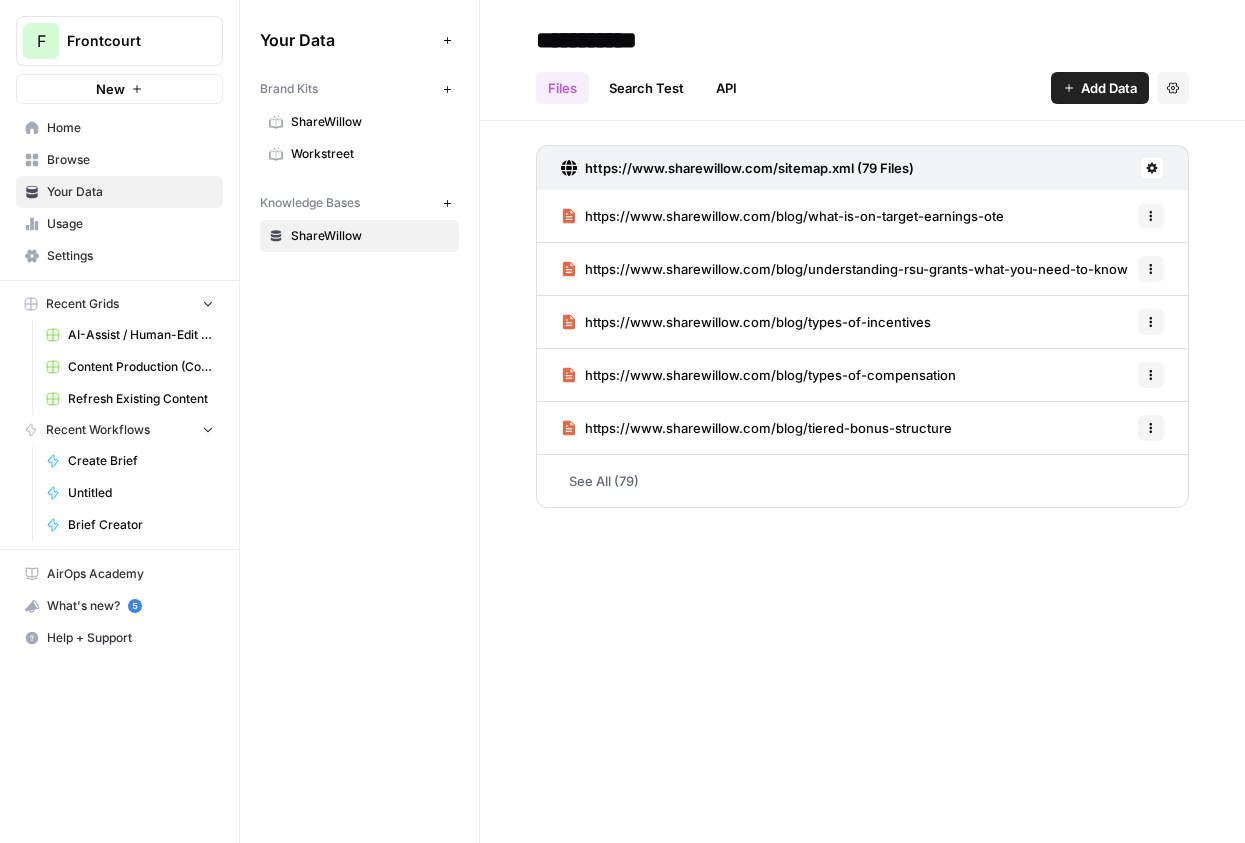 click on "Usage" at bounding box center (130, 224) 